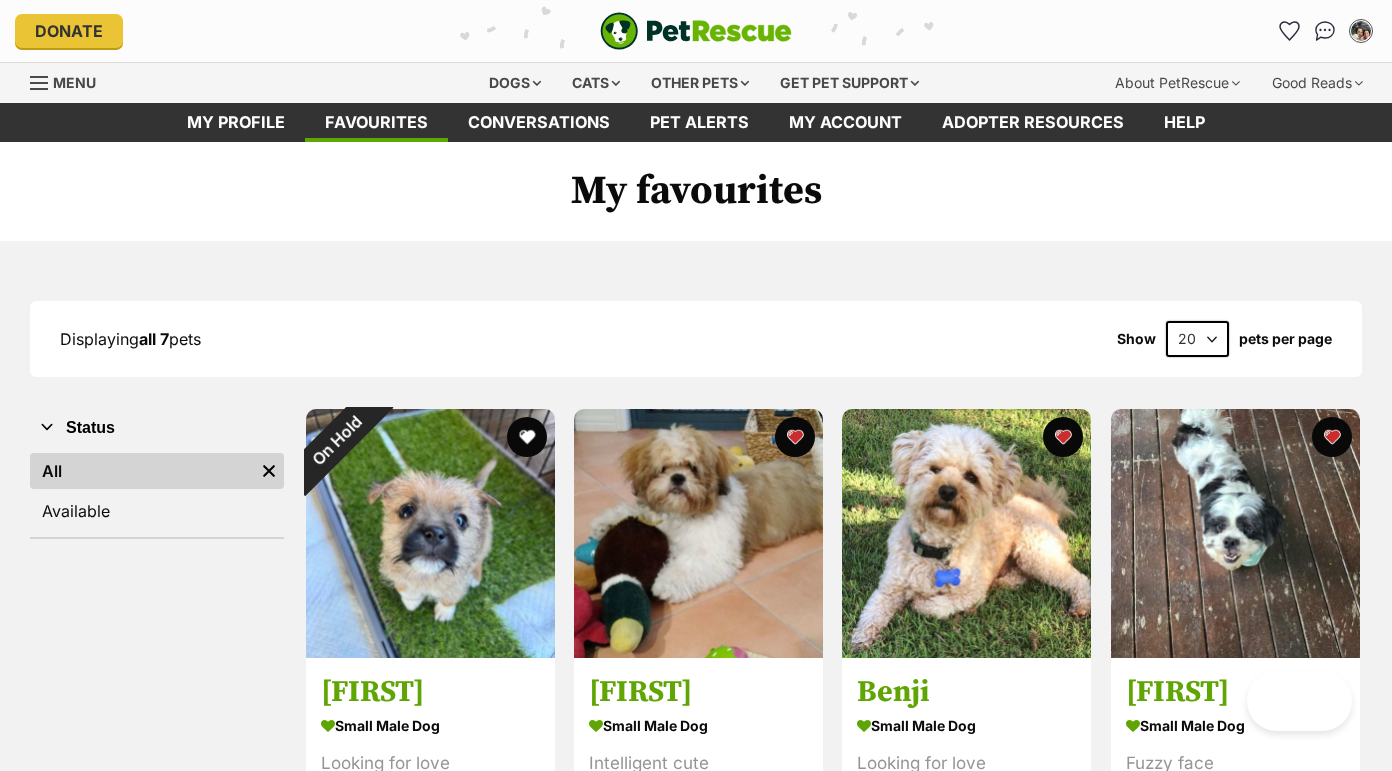 scroll, scrollTop: 0, scrollLeft: 0, axis: both 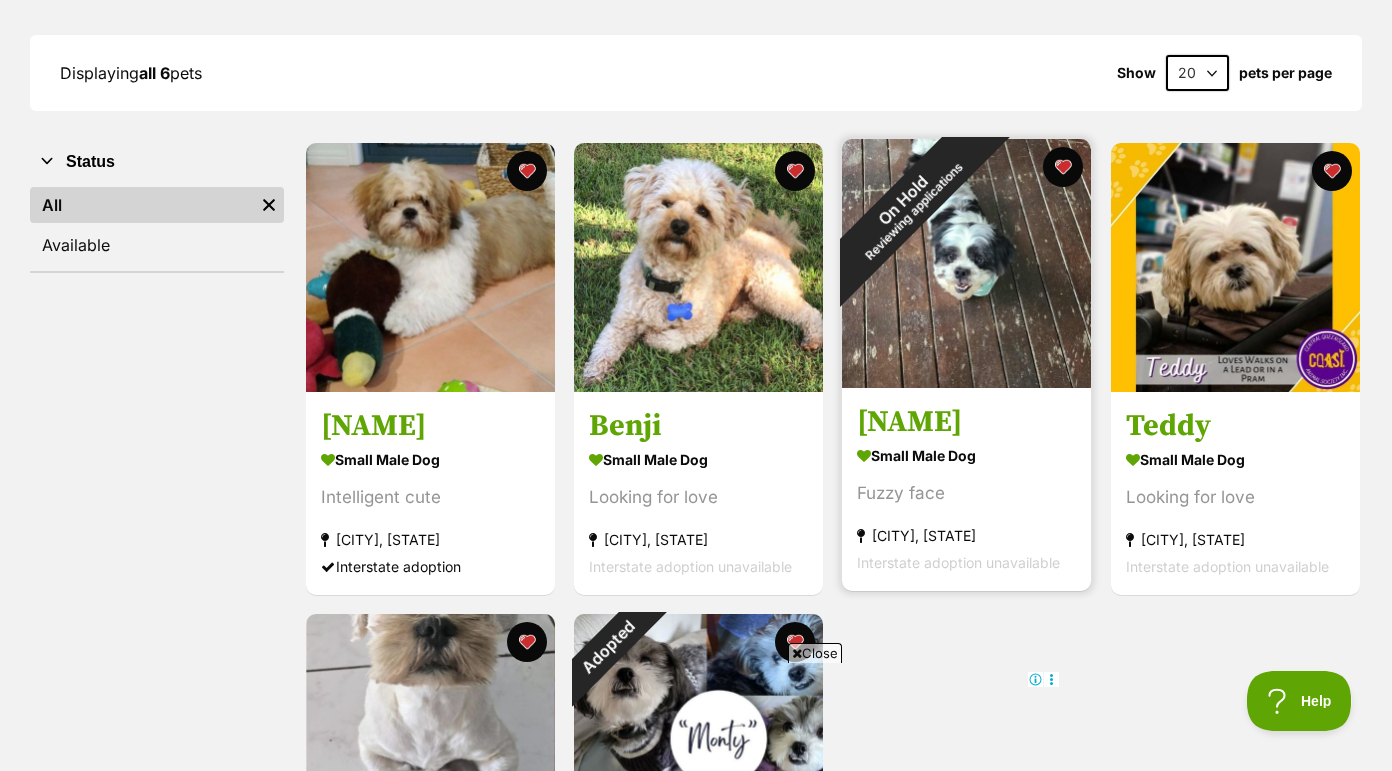 click at bounding box center [966, 263] 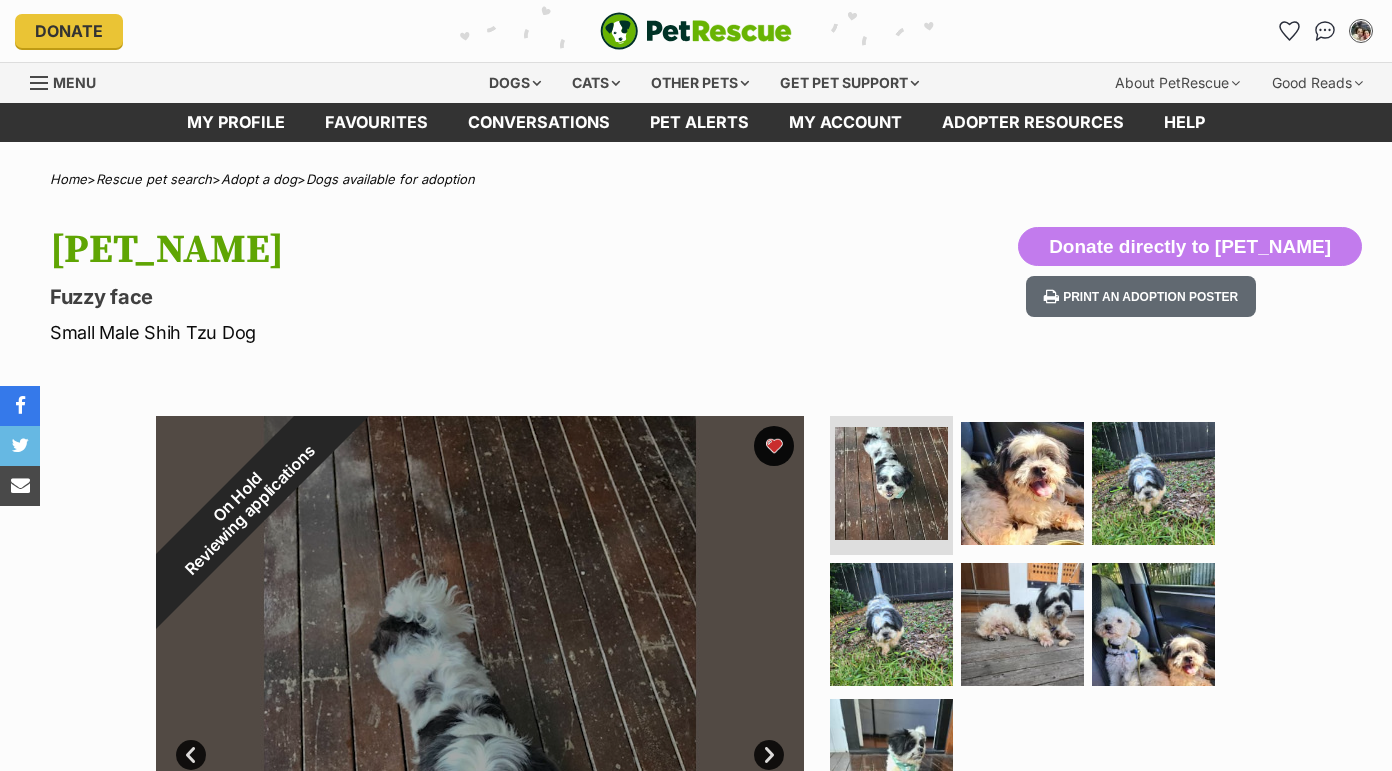 scroll, scrollTop: 0, scrollLeft: 0, axis: both 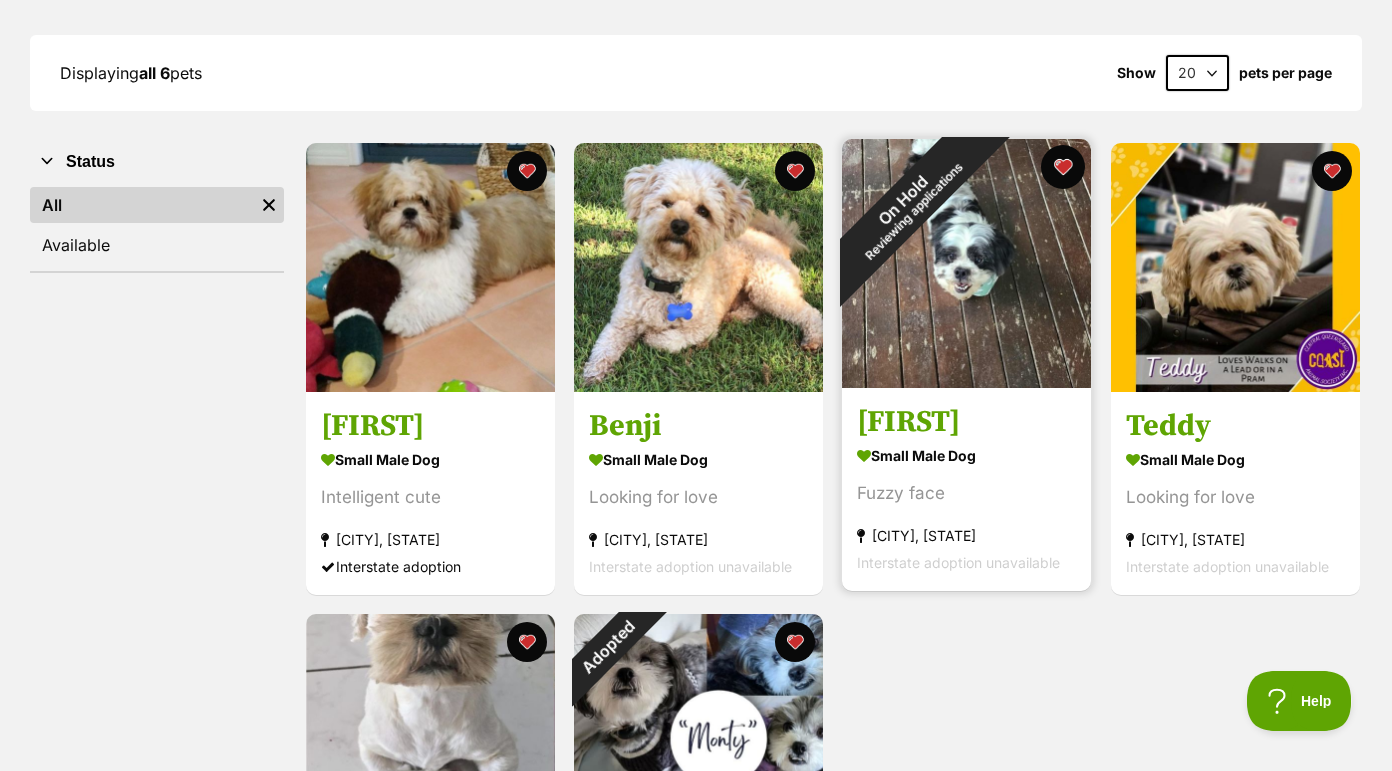 click at bounding box center (1064, 167) 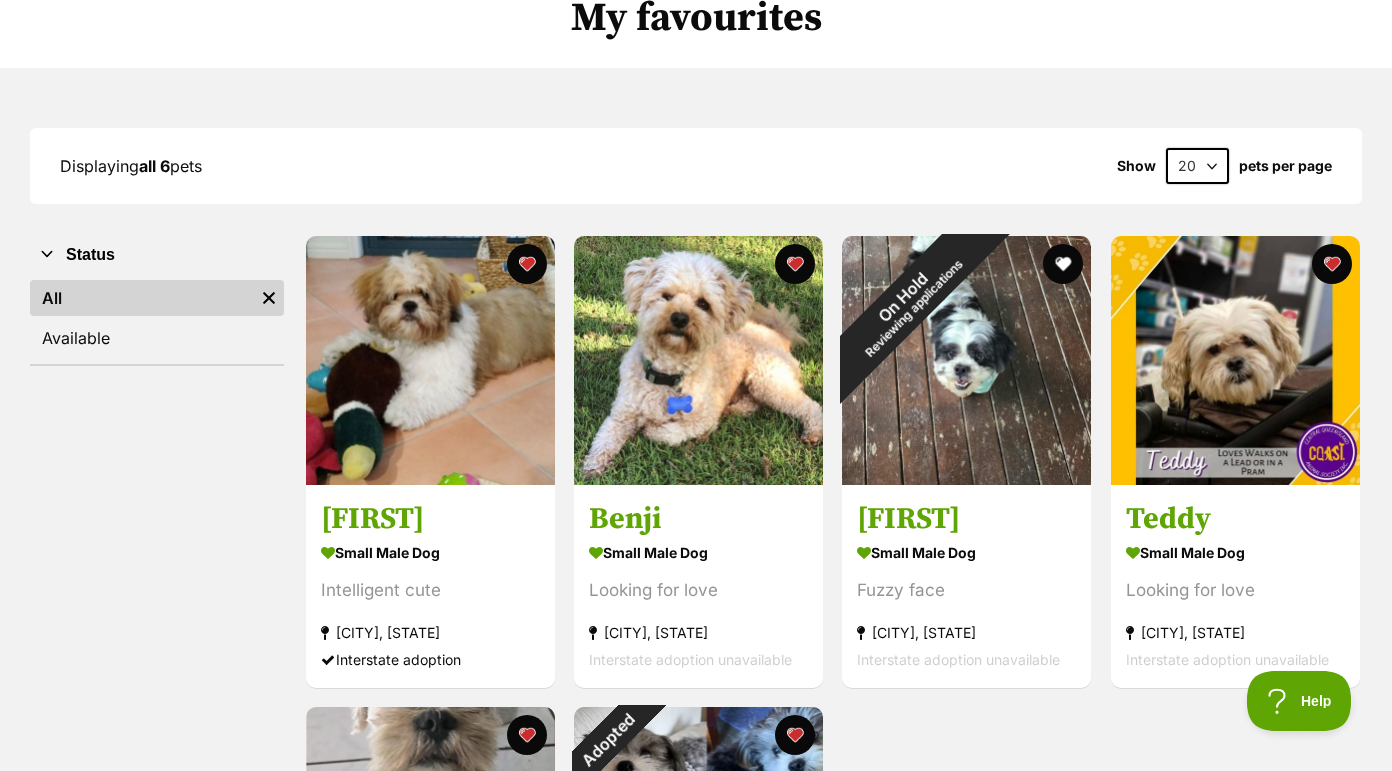 scroll, scrollTop: 0, scrollLeft: 0, axis: both 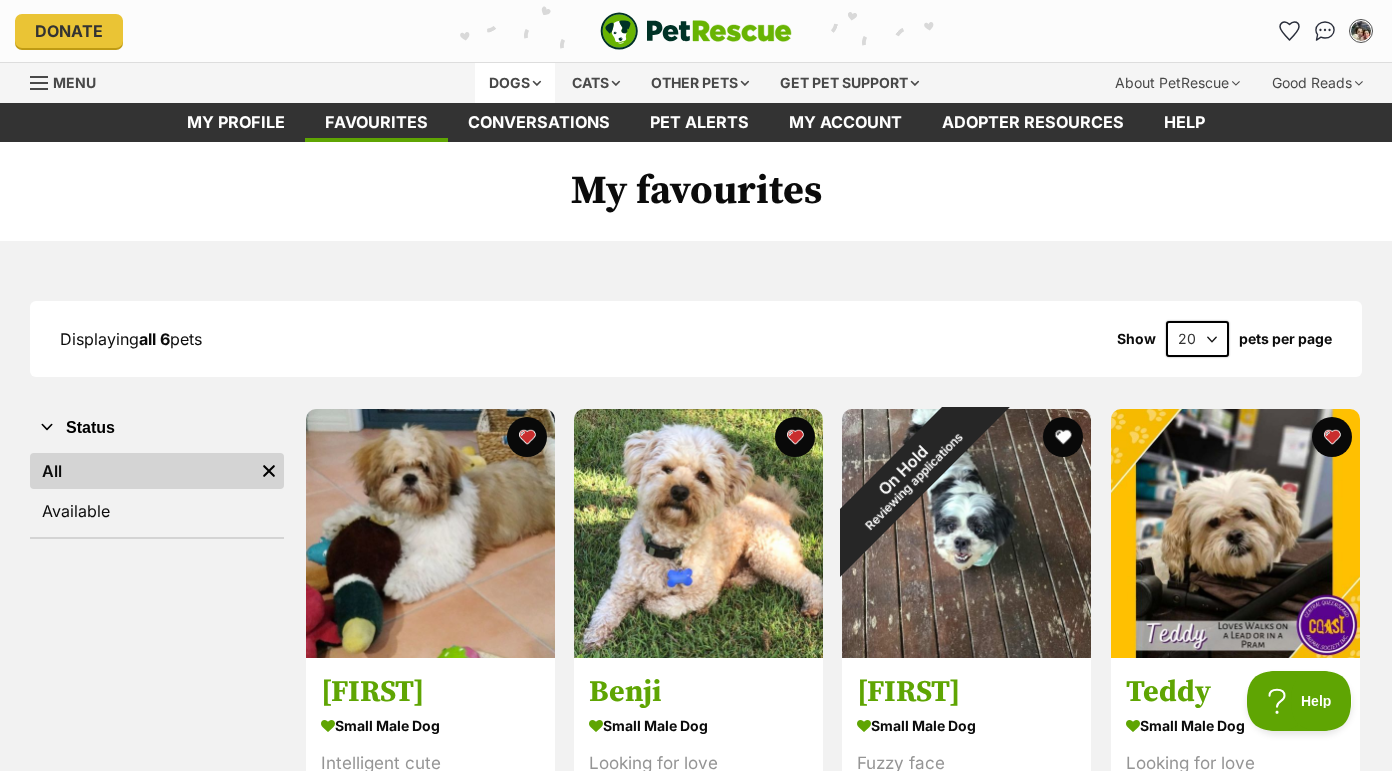click on "Dogs" at bounding box center [515, 83] 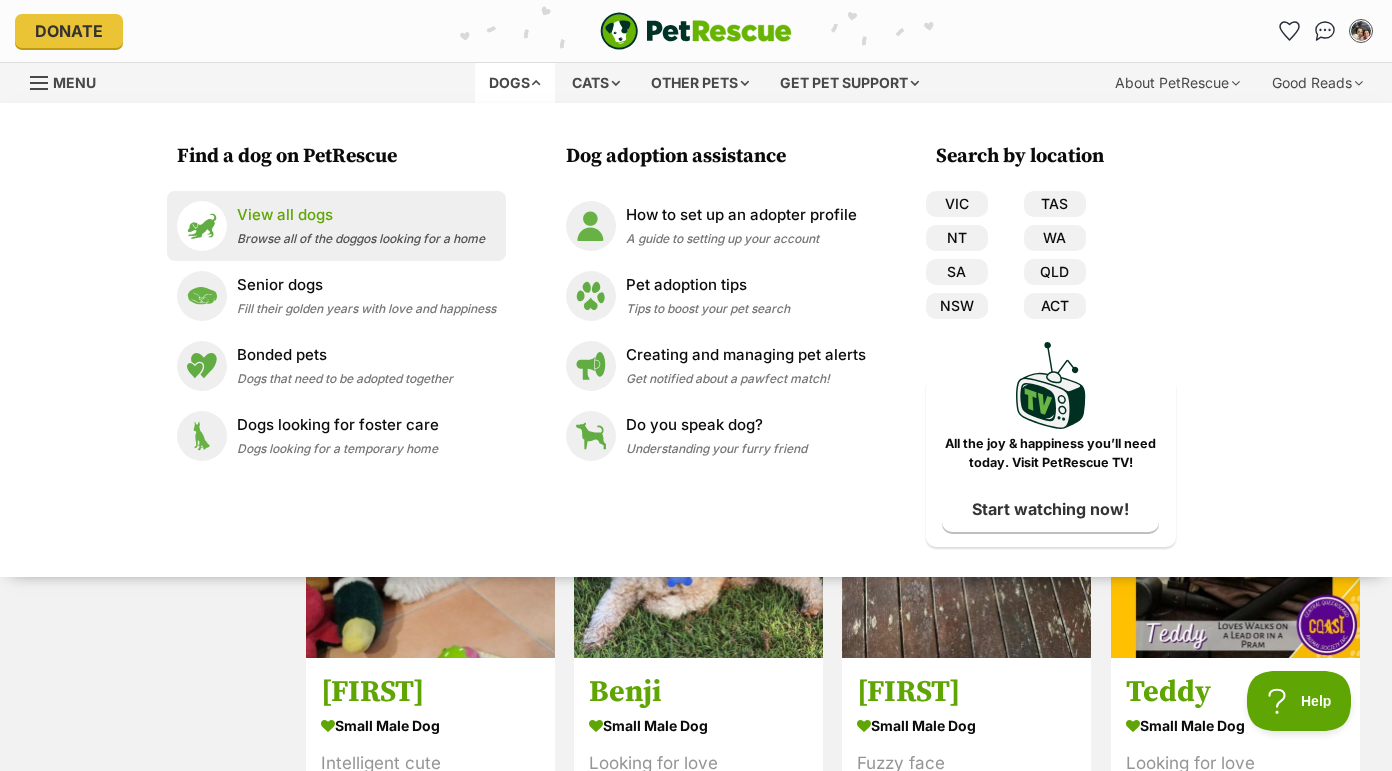 click on "View all dogs" at bounding box center [361, 215] 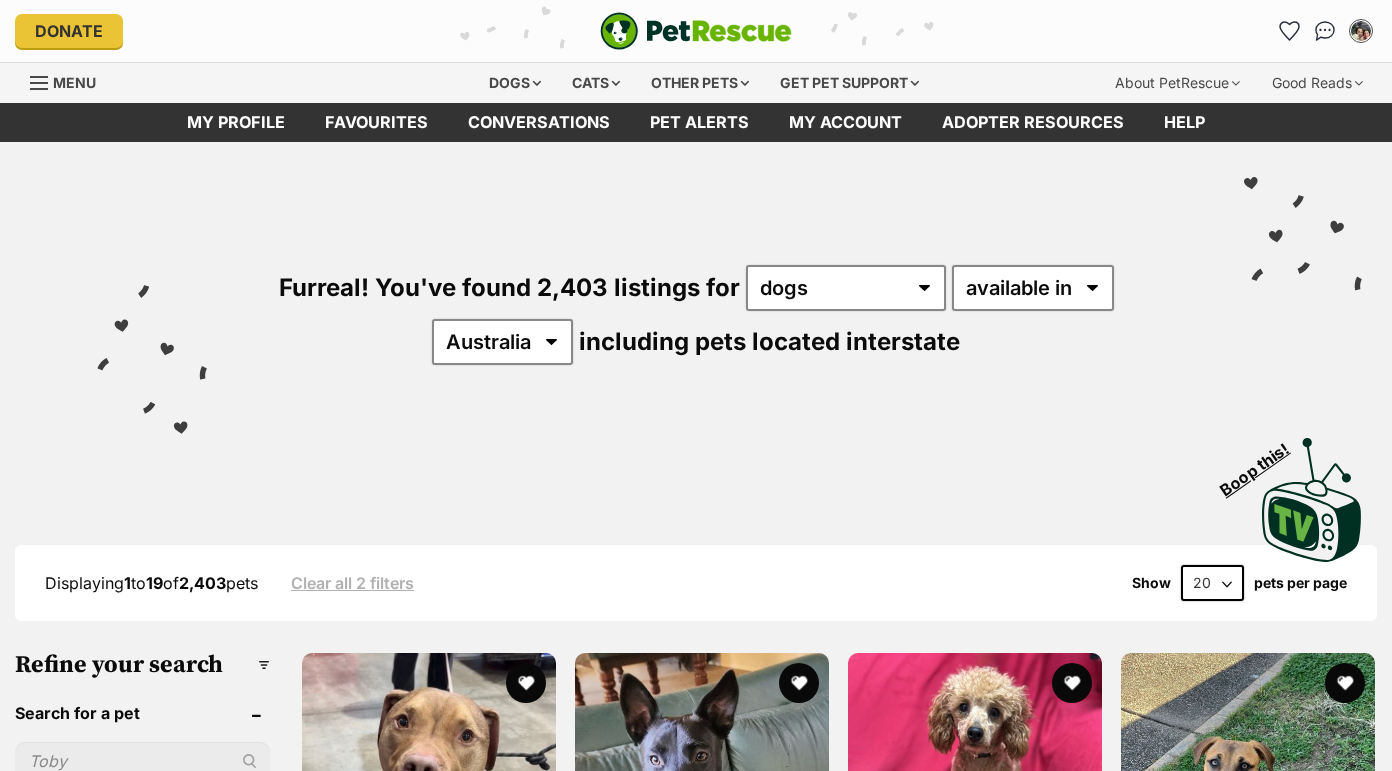 scroll, scrollTop: 0, scrollLeft: 0, axis: both 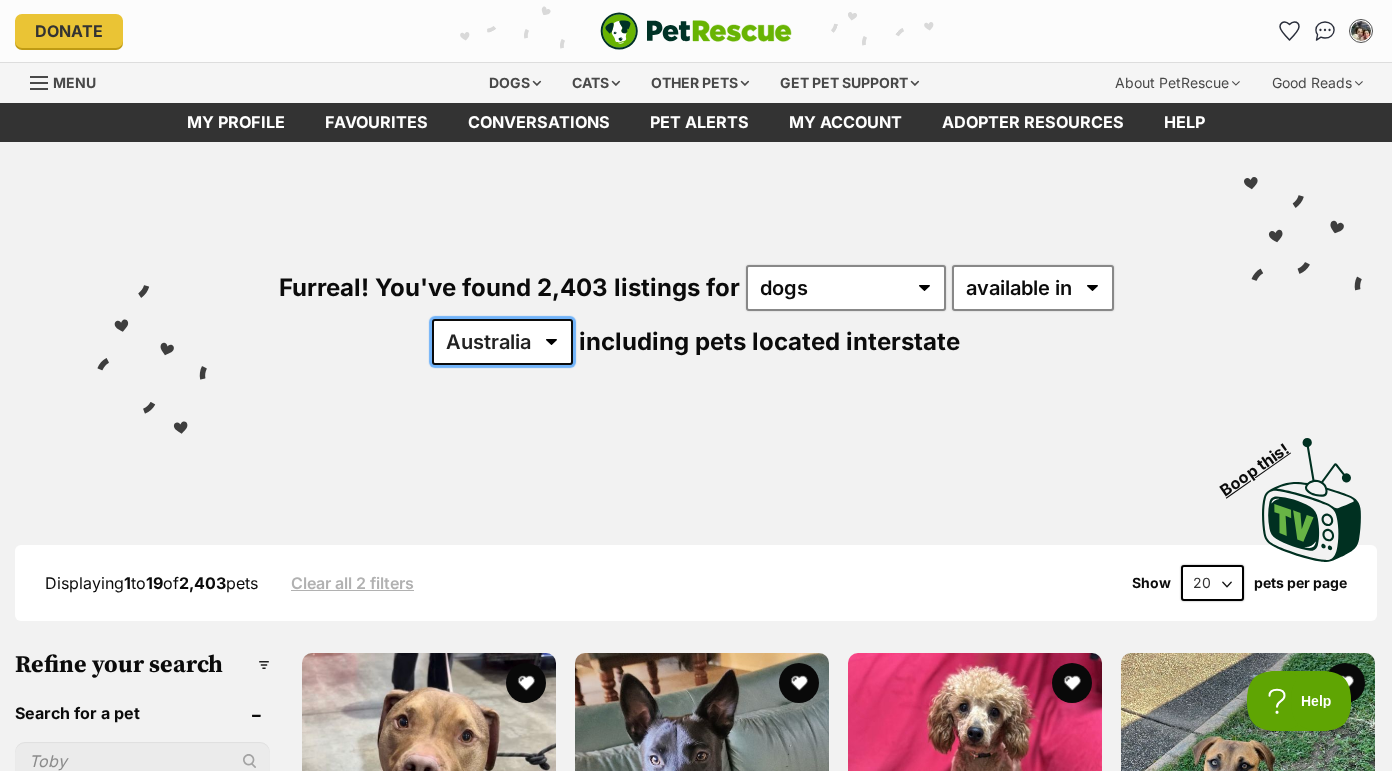 click on "Australia
ACT
NSW
NT
QLD
SA
TAS
VIC
WA" at bounding box center [502, 342] 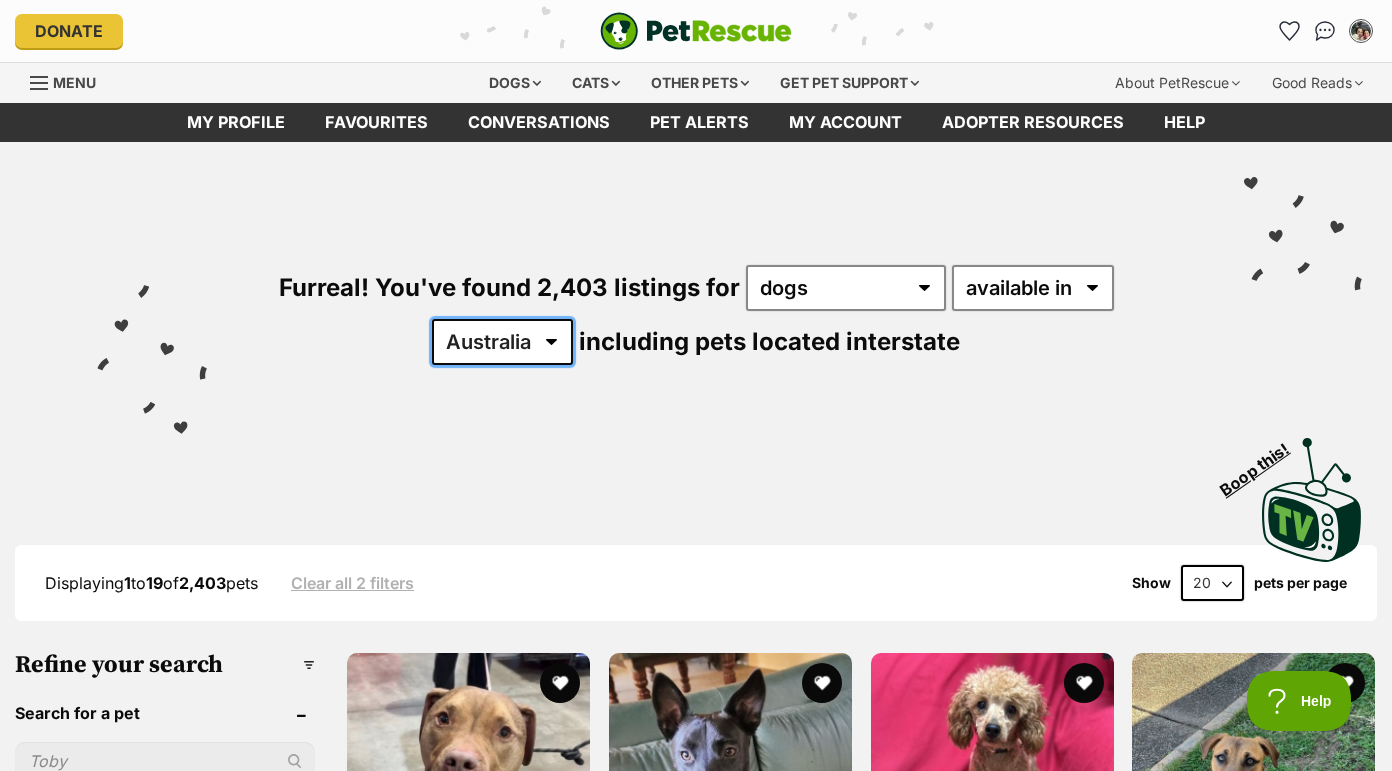 scroll, scrollTop: 0, scrollLeft: 0, axis: both 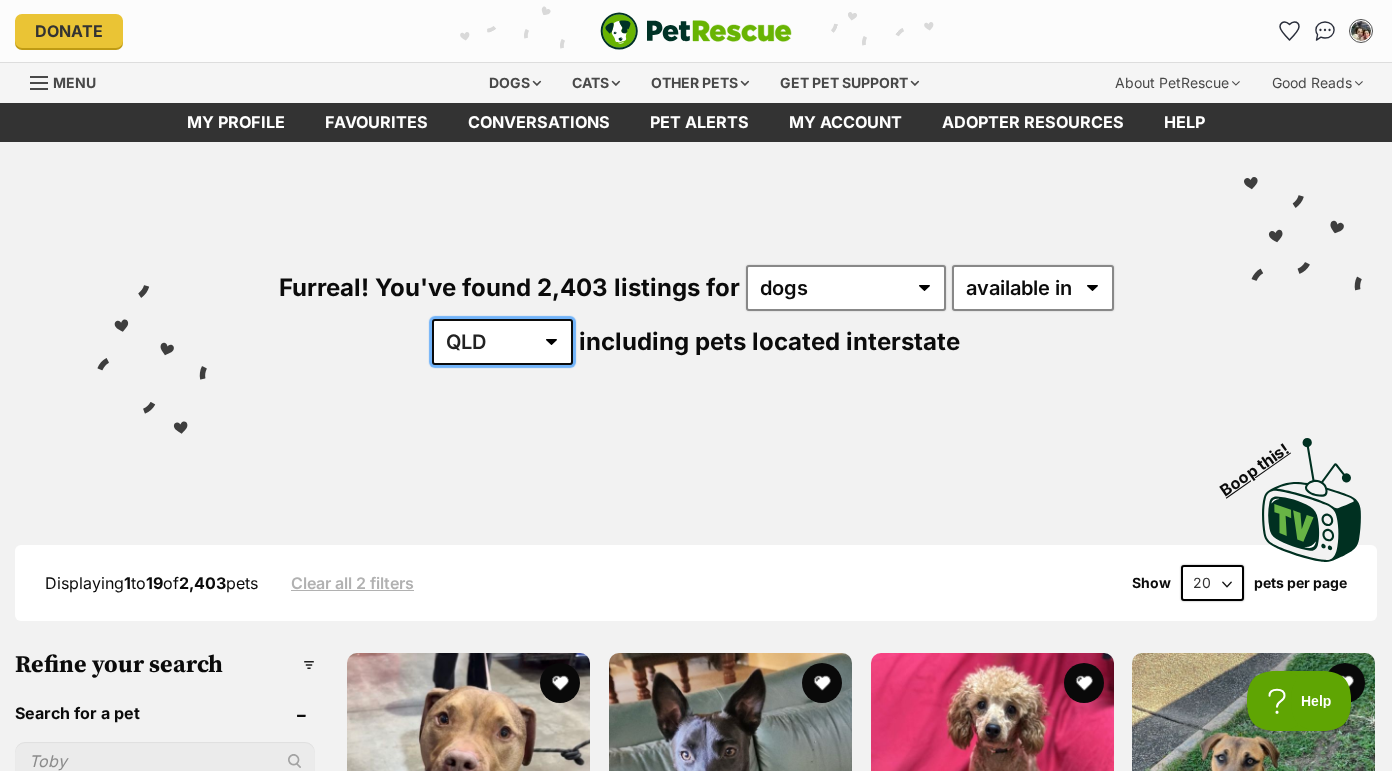 click on "Australia
ACT
NSW
NT
QLD
SA
TAS
VIC
WA" at bounding box center (502, 342) 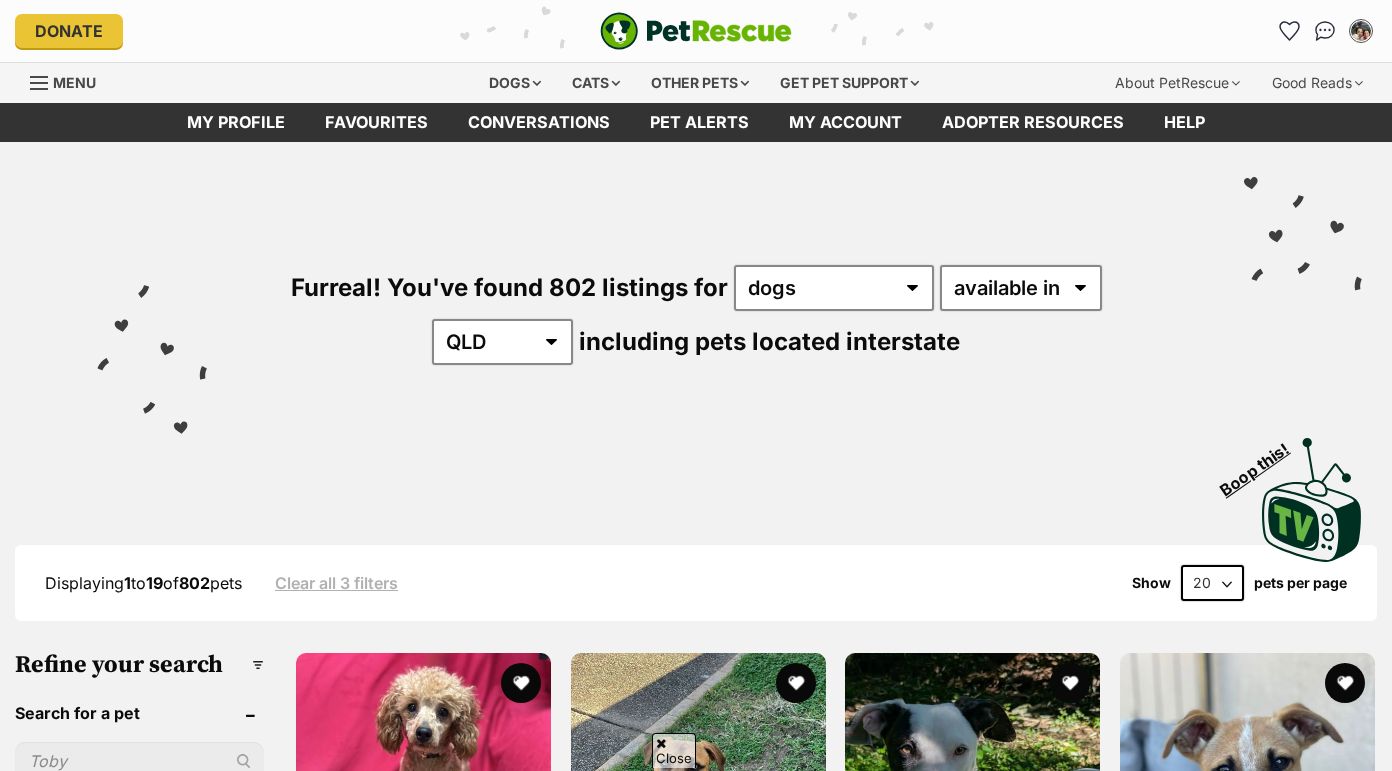 scroll, scrollTop: 400, scrollLeft: 0, axis: vertical 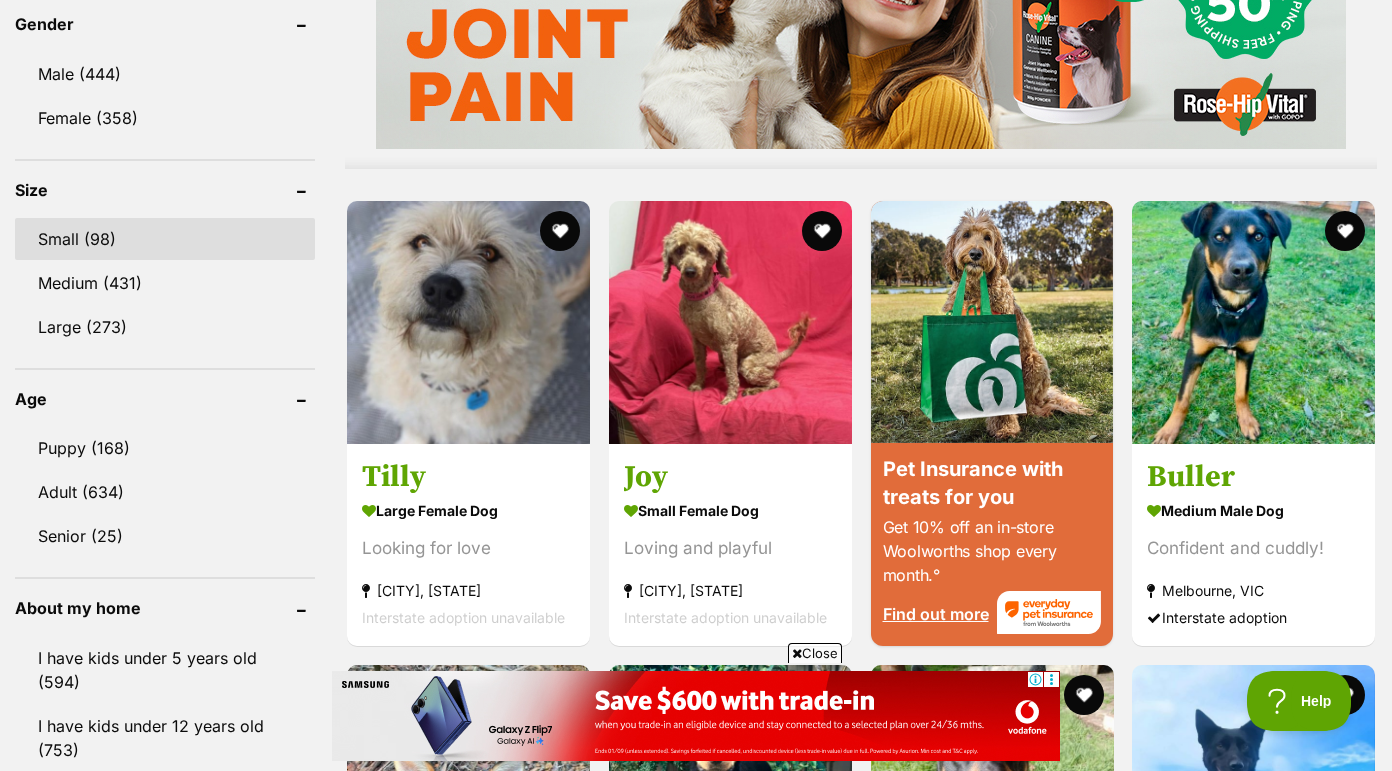 click on "Small (98)" at bounding box center (165, 239) 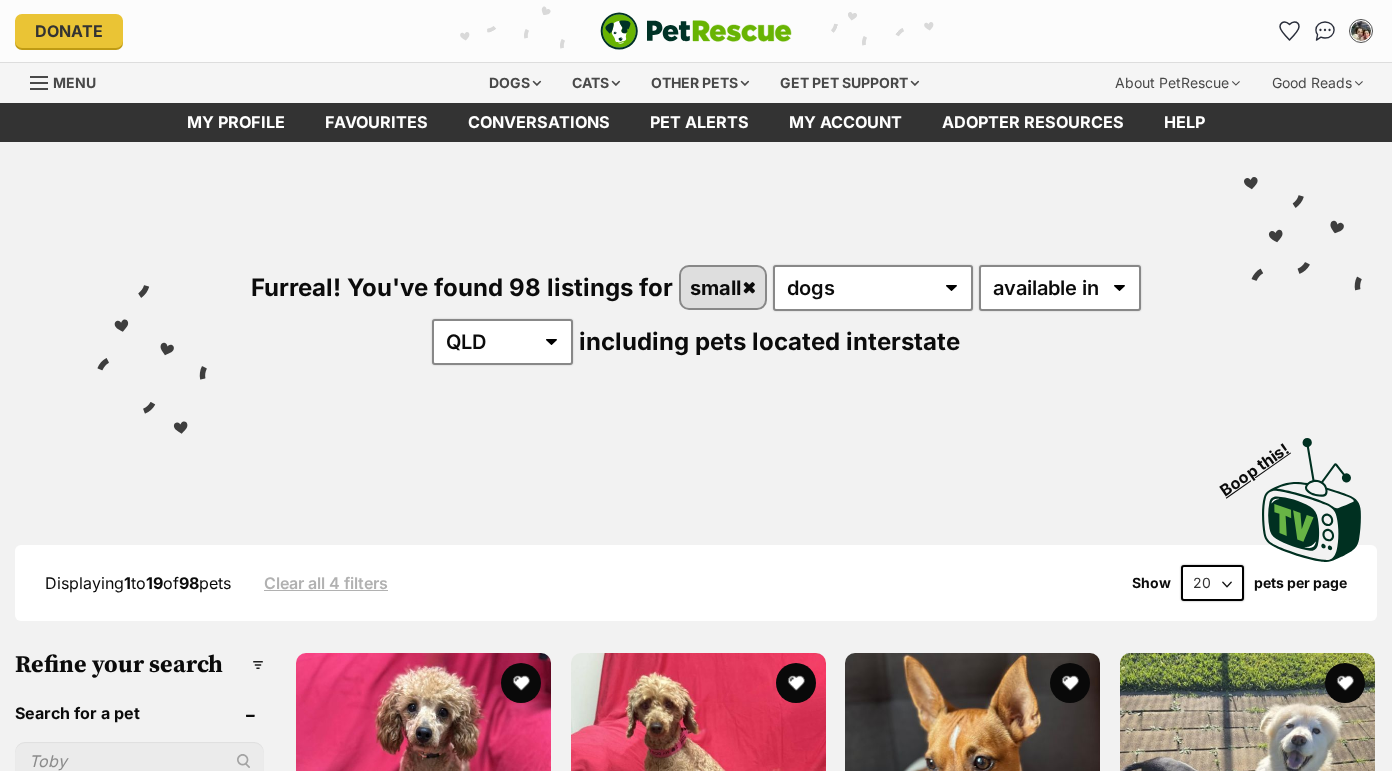 scroll, scrollTop: 0, scrollLeft: 0, axis: both 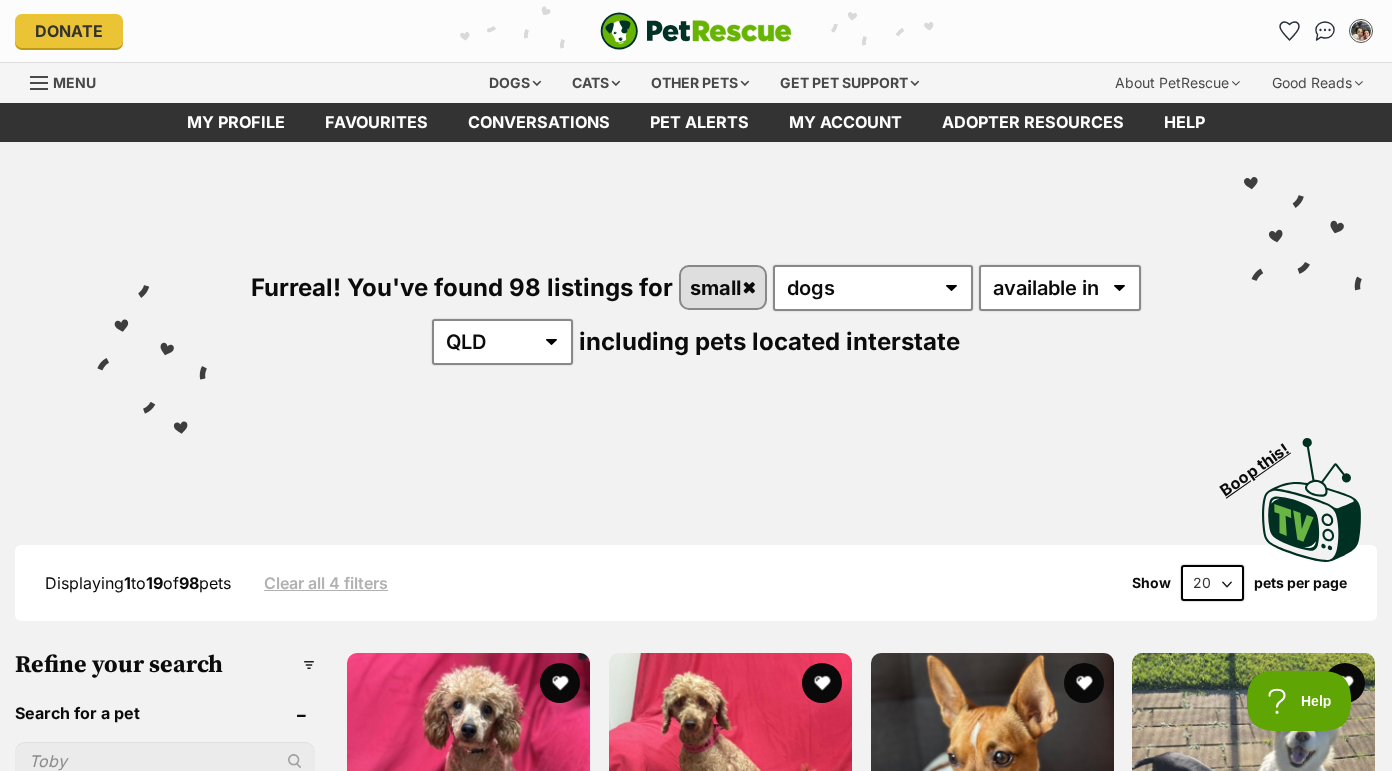 click on "20 40 60" at bounding box center [1212, 583] 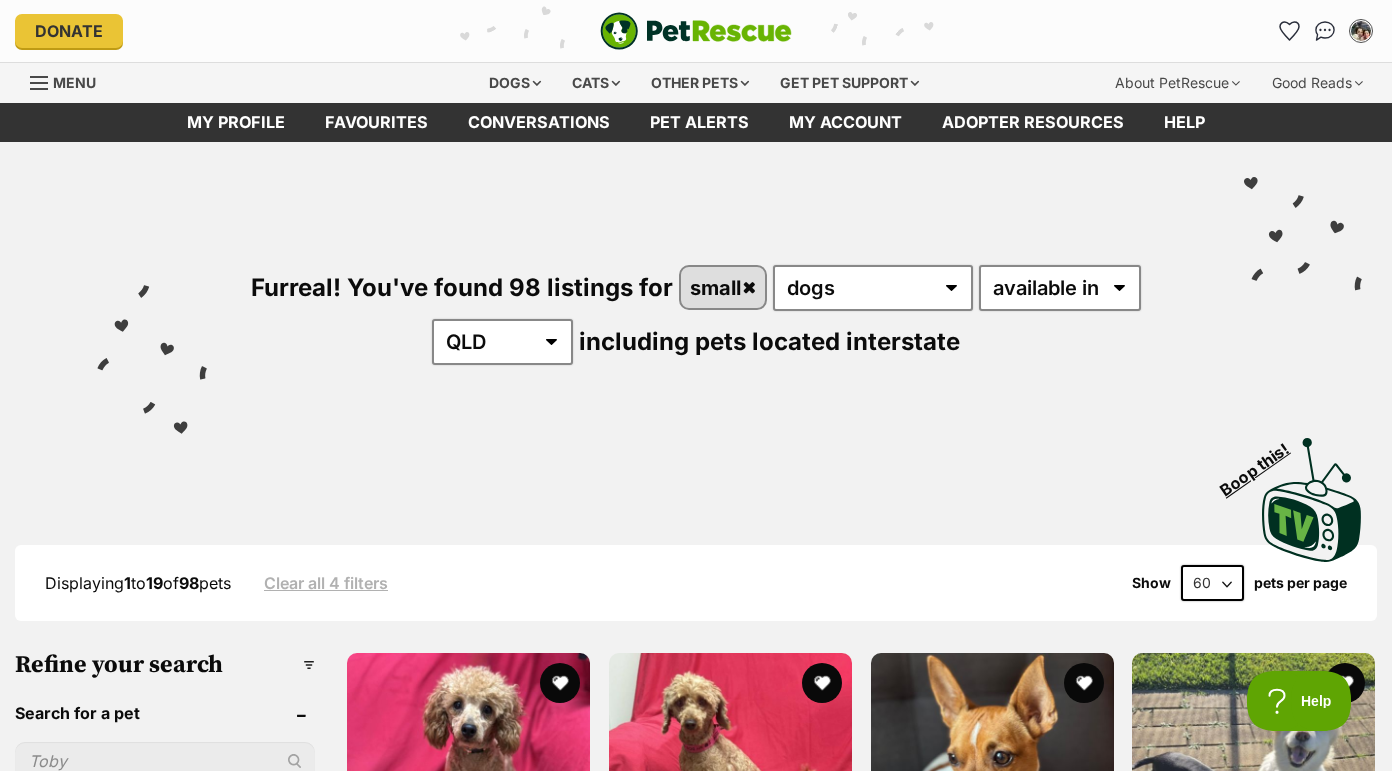 click on "20 40 60" at bounding box center [1212, 583] 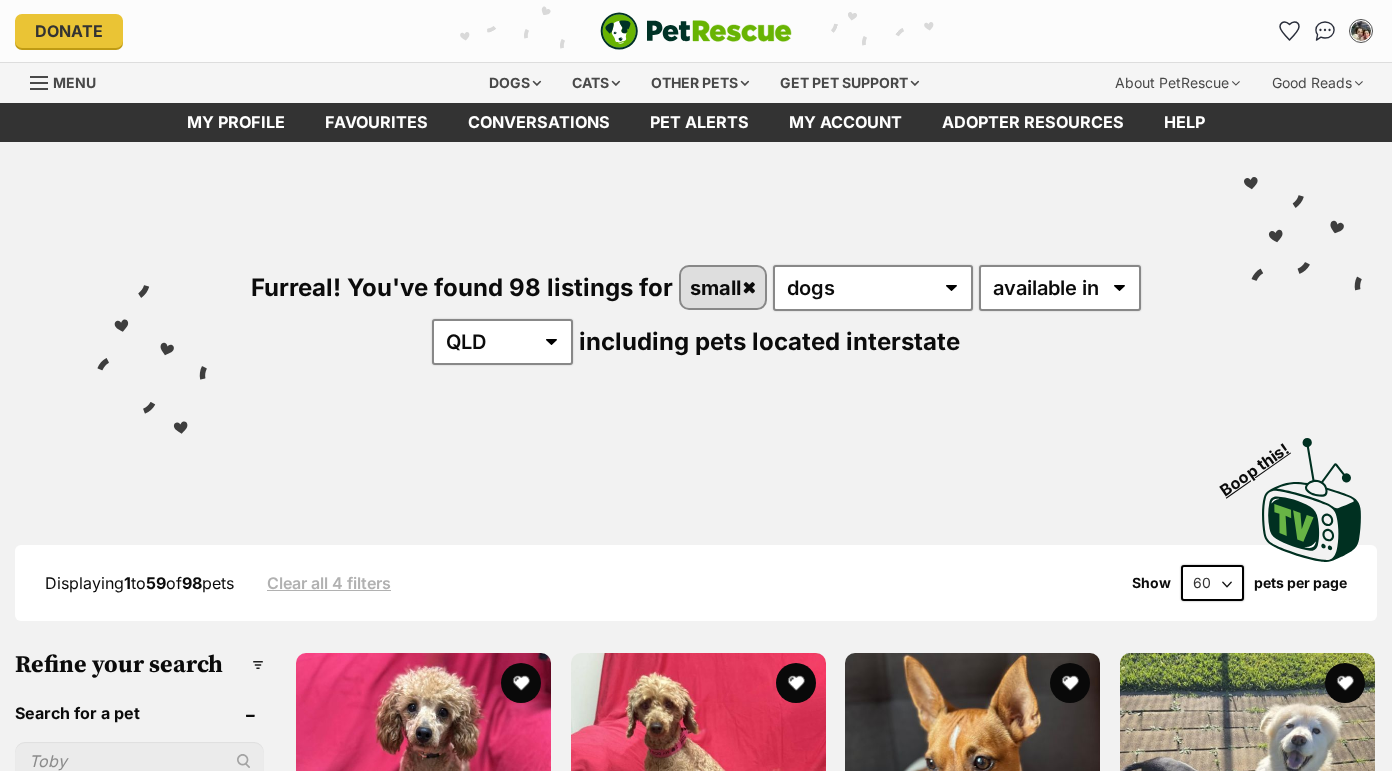 scroll, scrollTop: 0, scrollLeft: 0, axis: both 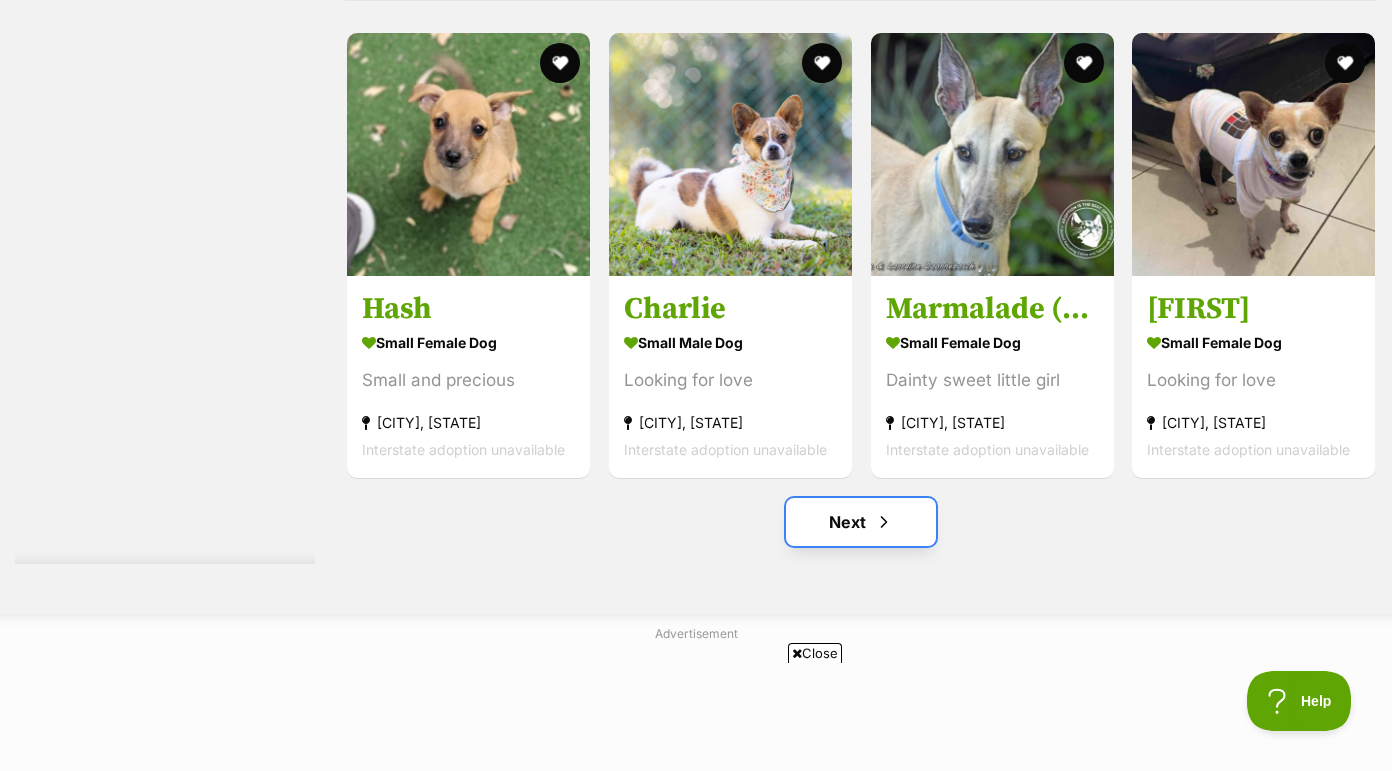 click at bounding box center [884, 522] 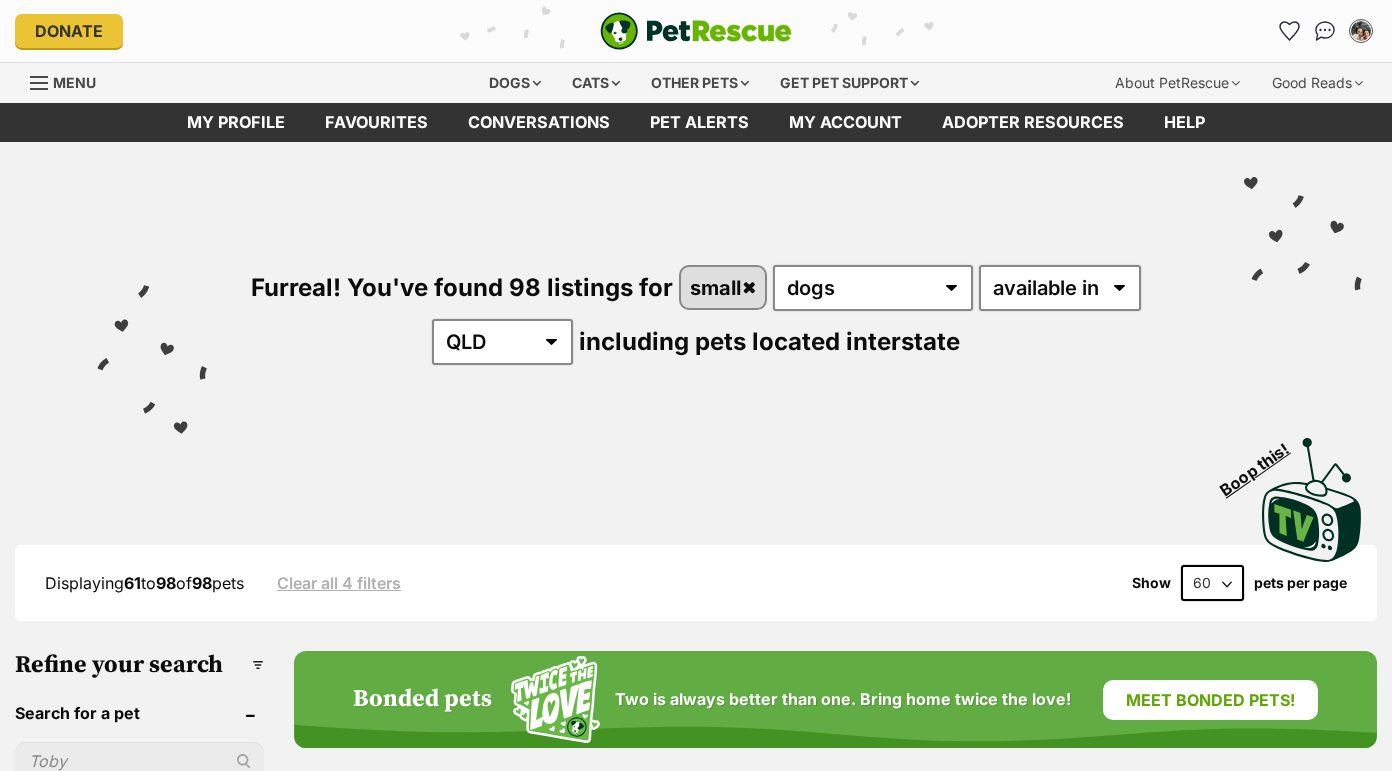 scroll, scrollTop: 0, scrollLeft: 0, axis: both 